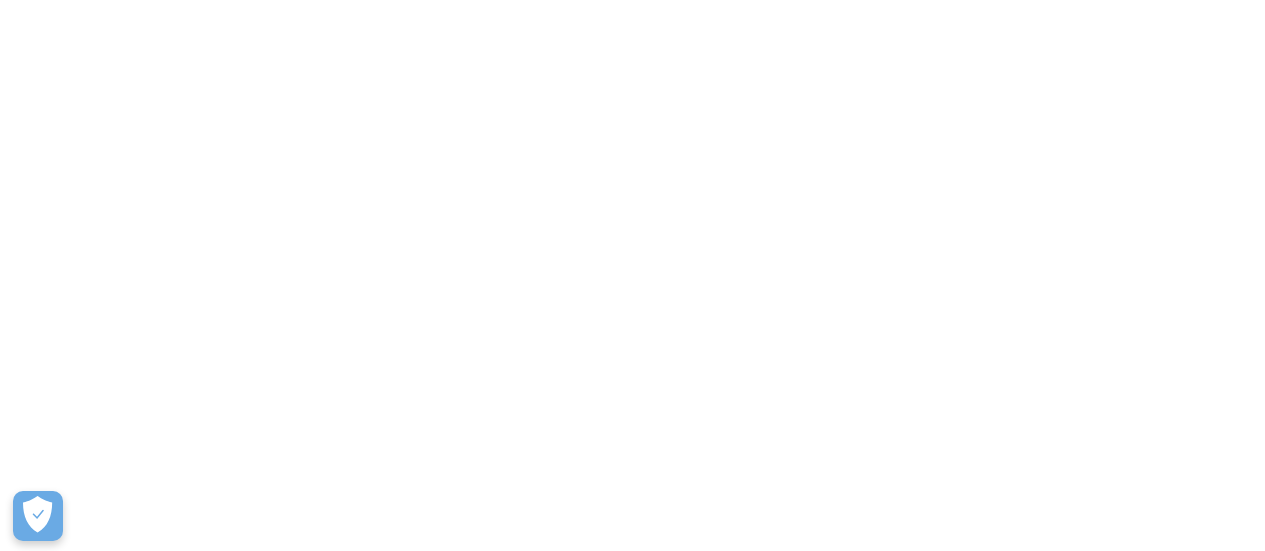 scroll, scrollTop: 0, scrollLeft: 0, axis: both 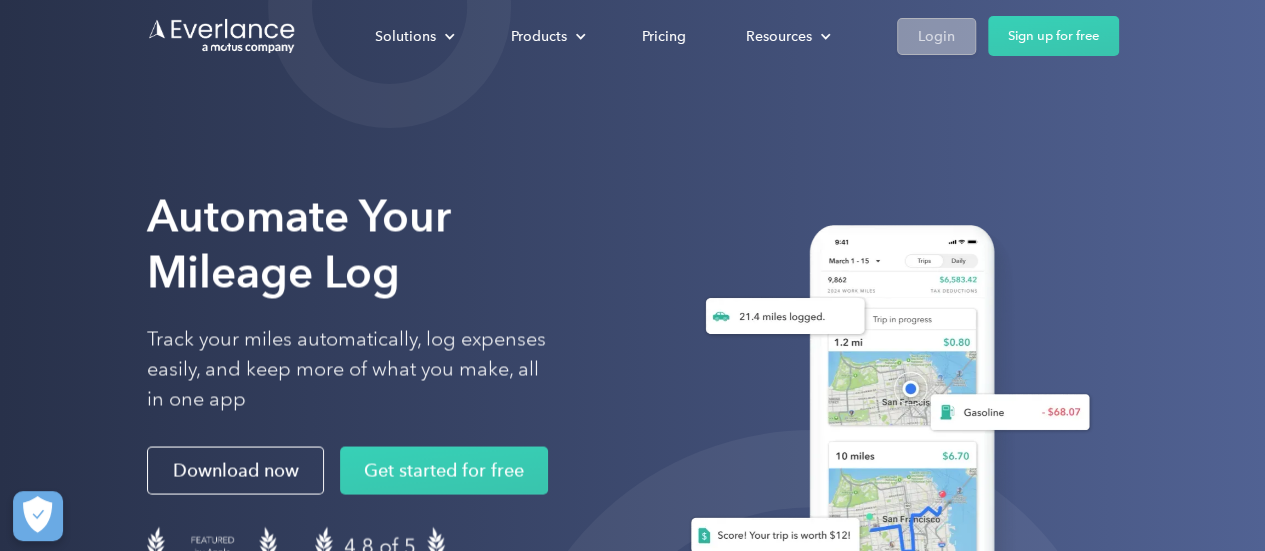click on "Login" at bounding box center (936, 36) 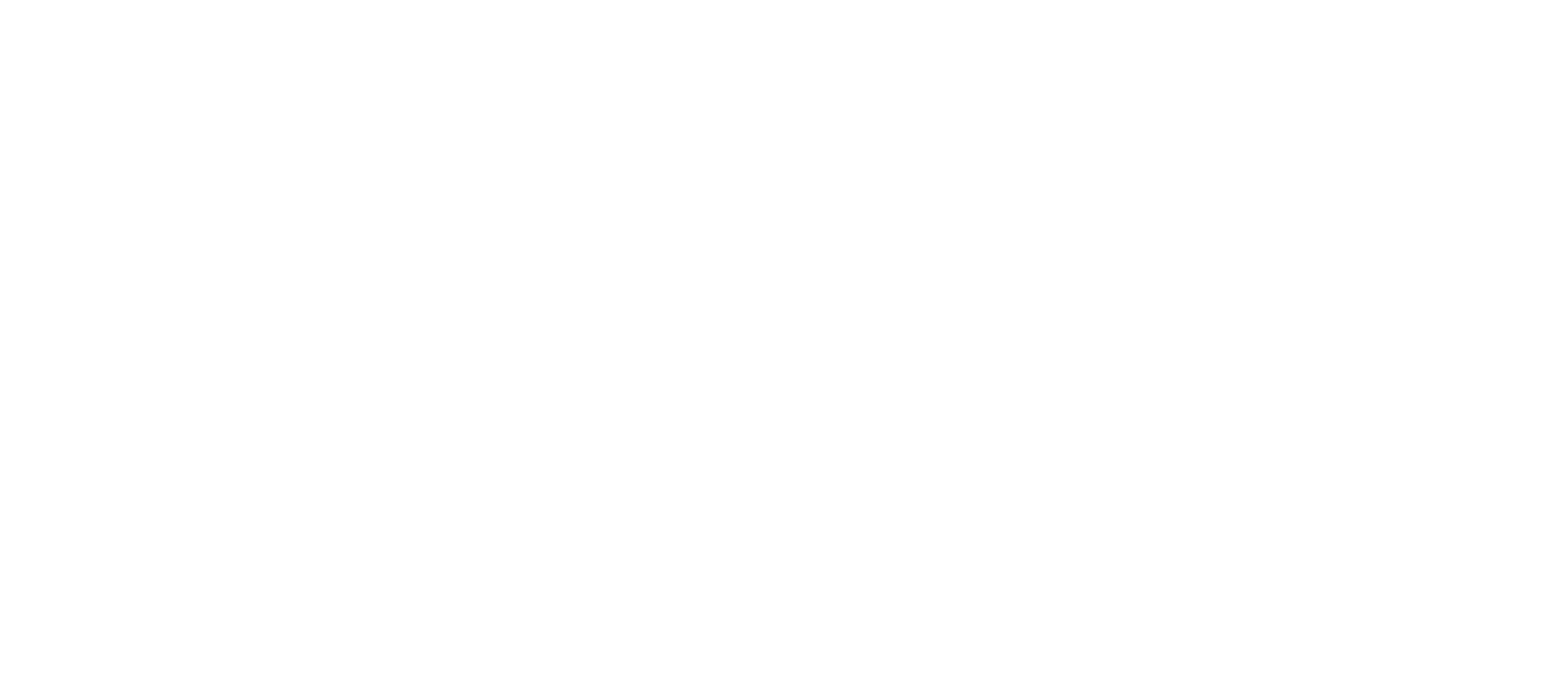 scroll, scrollTop: 0, scrollLeft: 0, axis: both 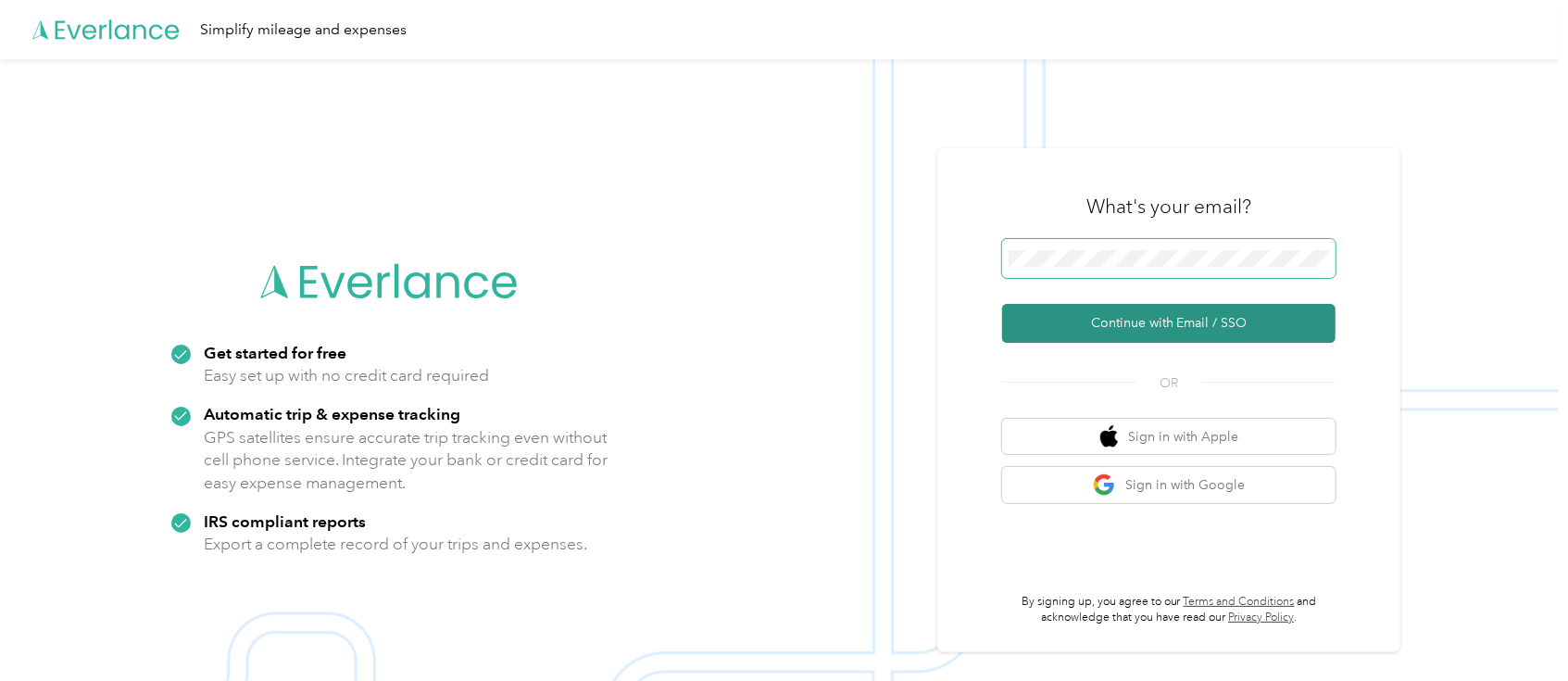 click on "Continue with Email / SSO" at bounding box center [1169, 323] 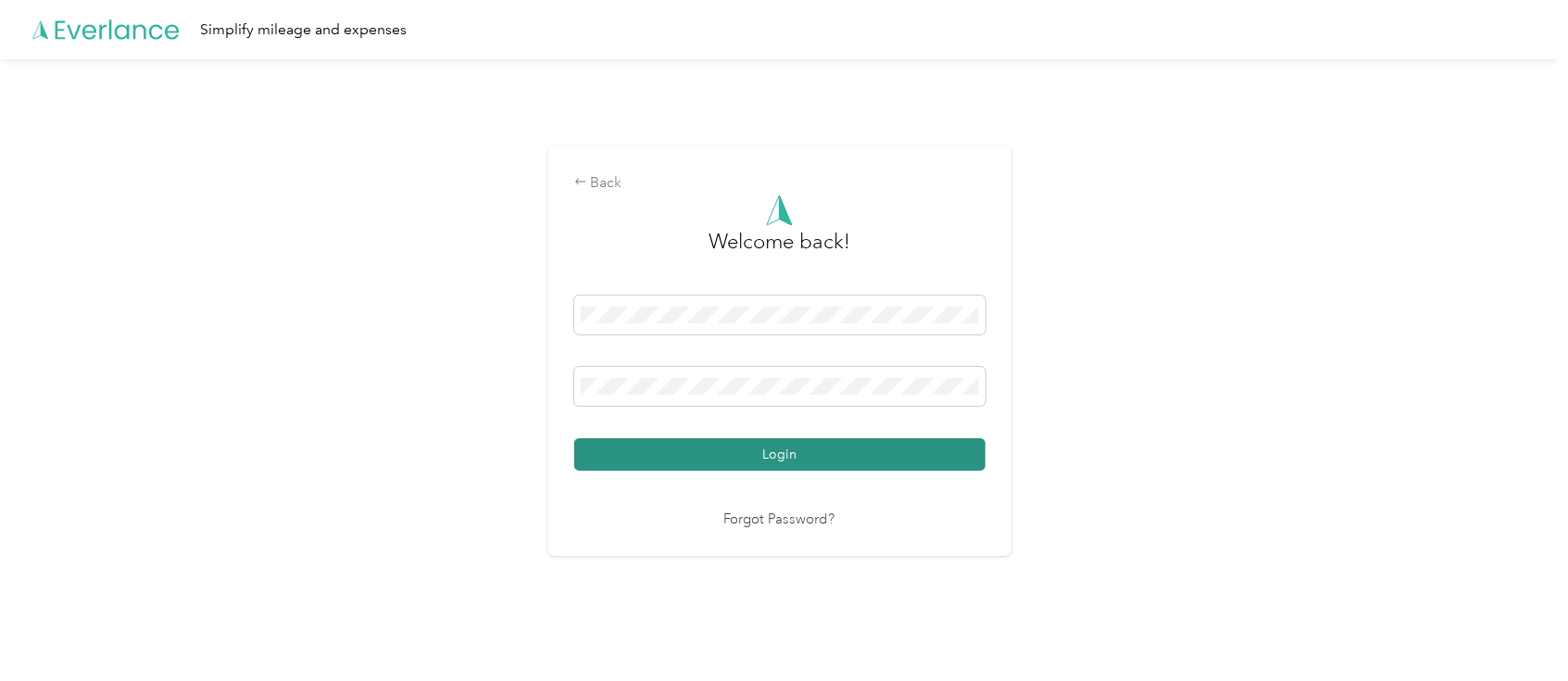 click on "Login" at bounding box center [780, 454] 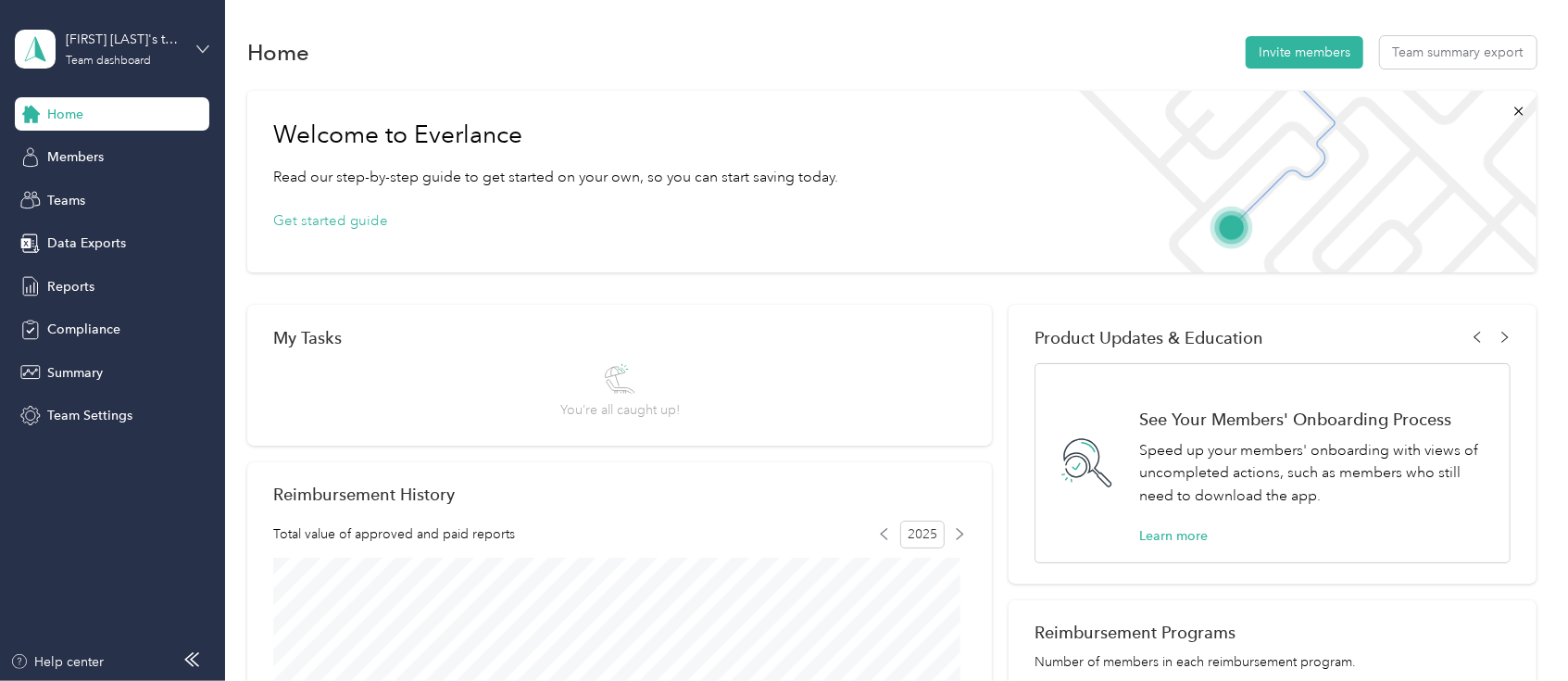 click 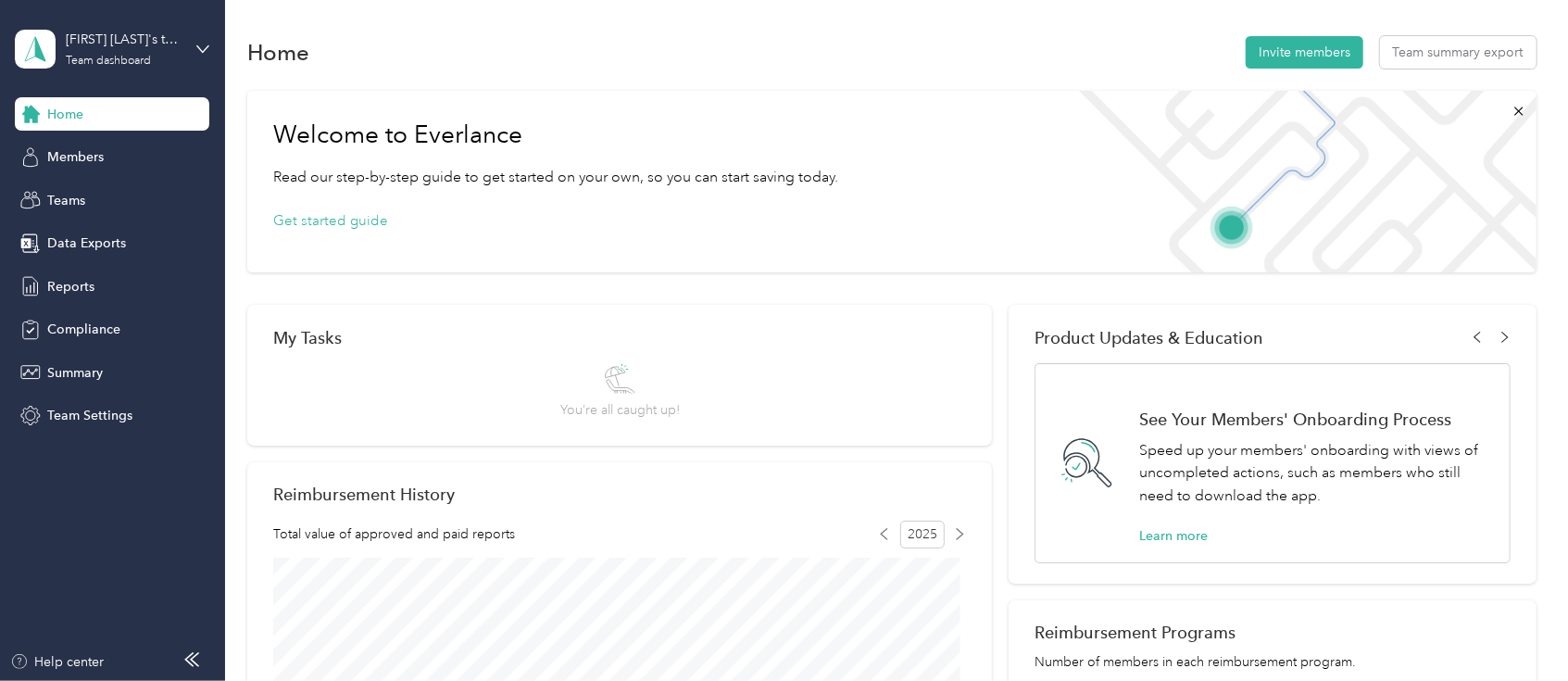 click on "Personal dashboard" at bounding box center (90, 194) 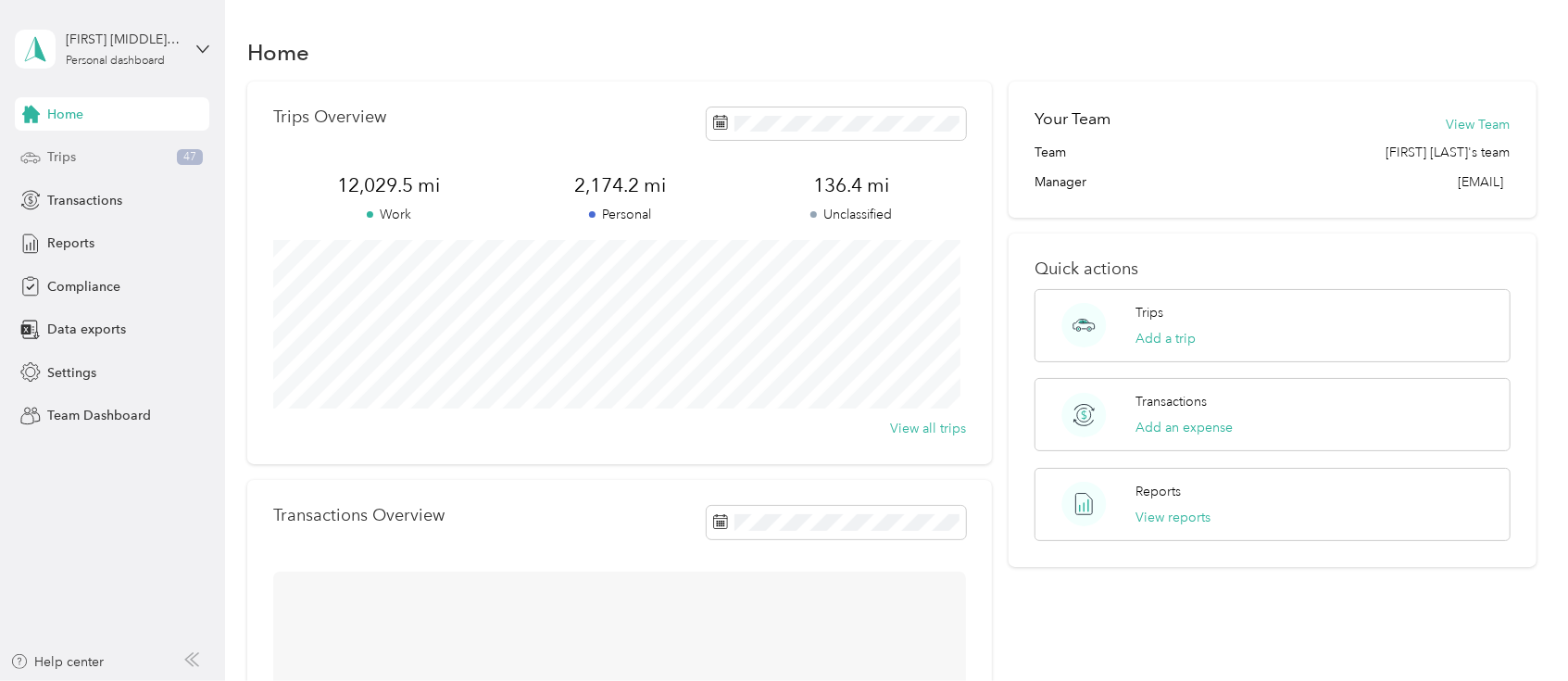 click on "Trips" at bounding box center (61, 157) 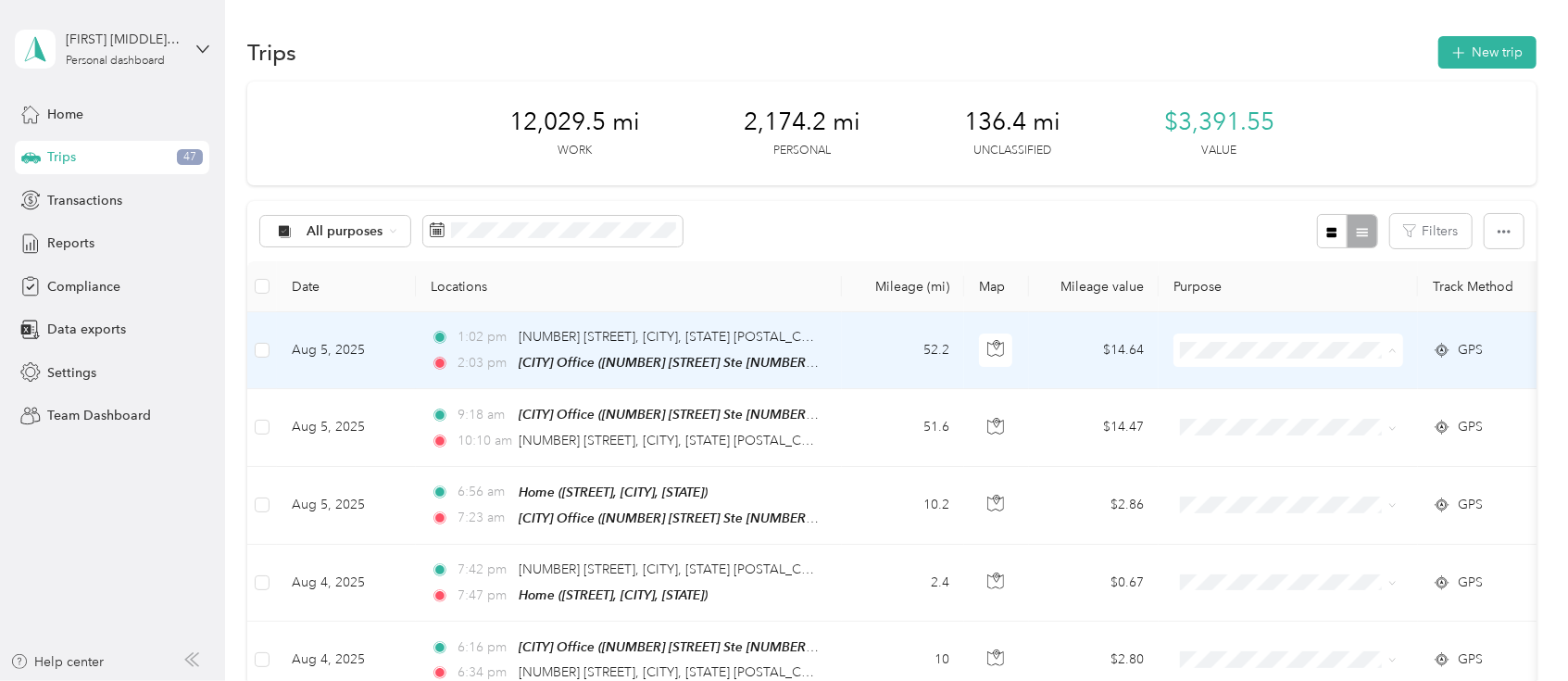 click on "Sales Call" at bounding box center (1305, 384) 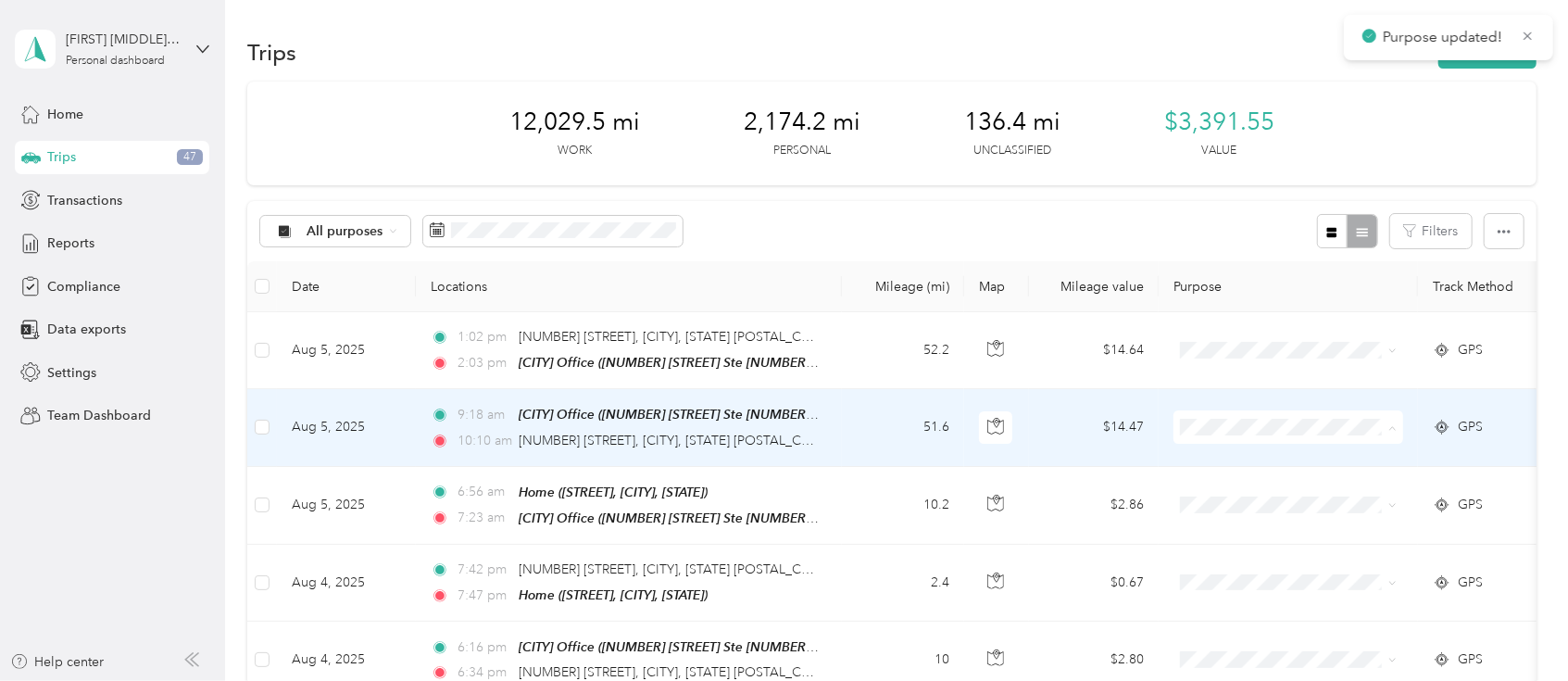 click on "Sales Call" at bounding box center (1305, 460) 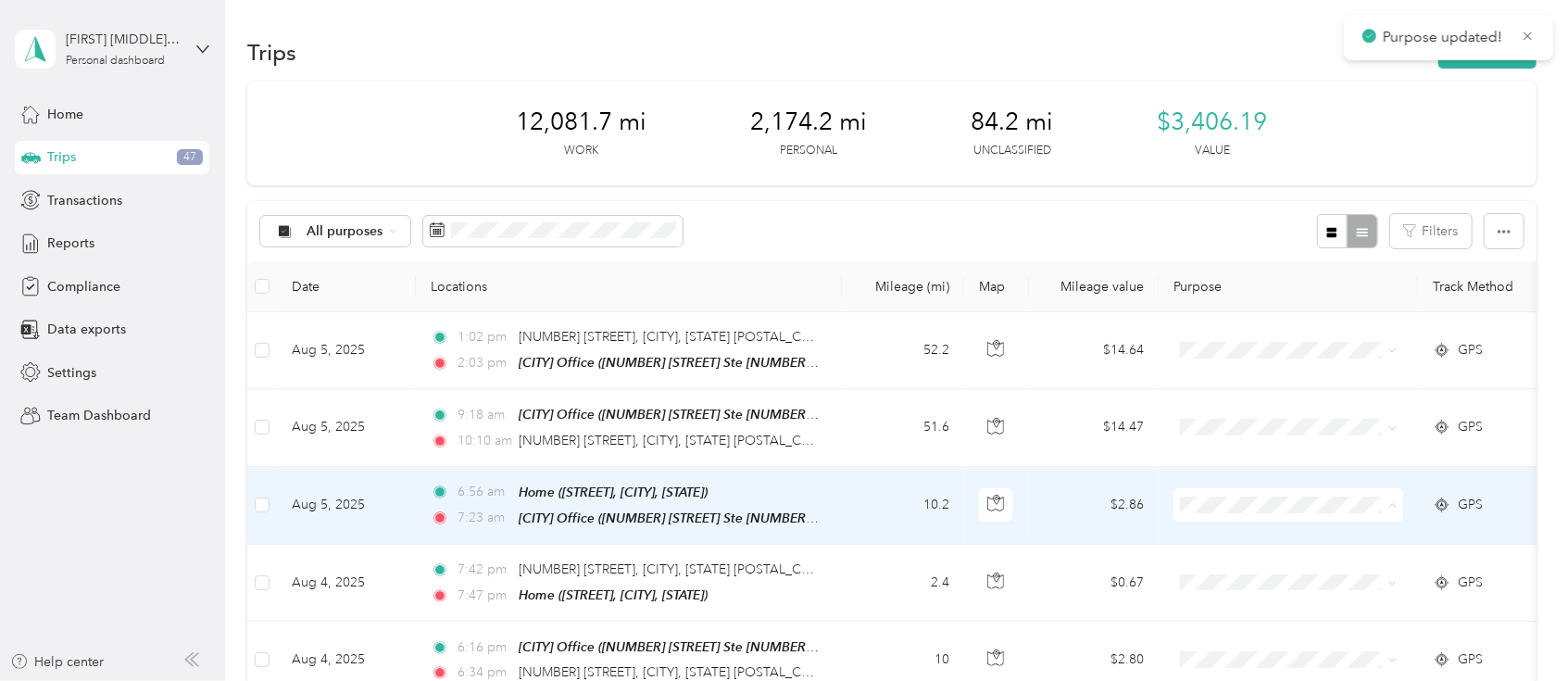 click on "Sales Call" at bounding box center [1305, 536] 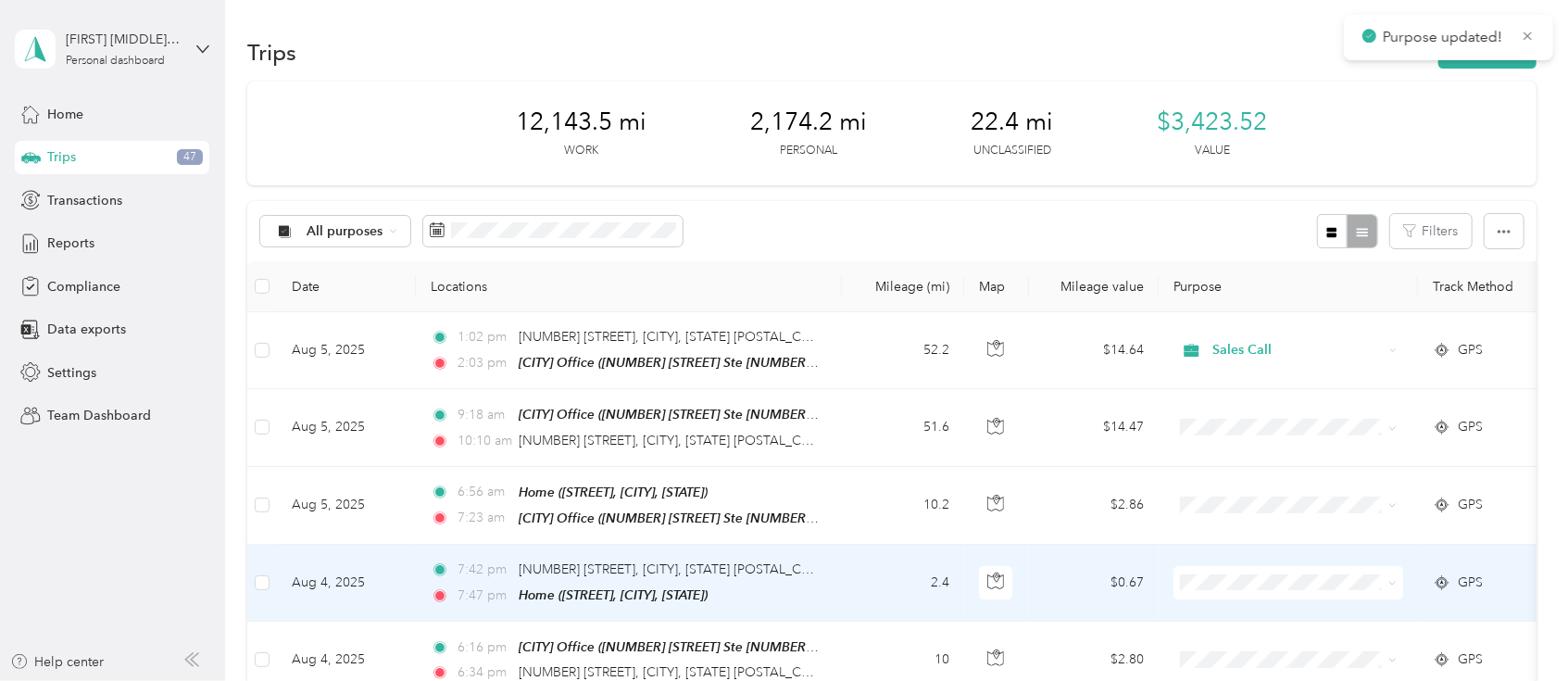 click on "Personal" at bounding box center [1288, 641] 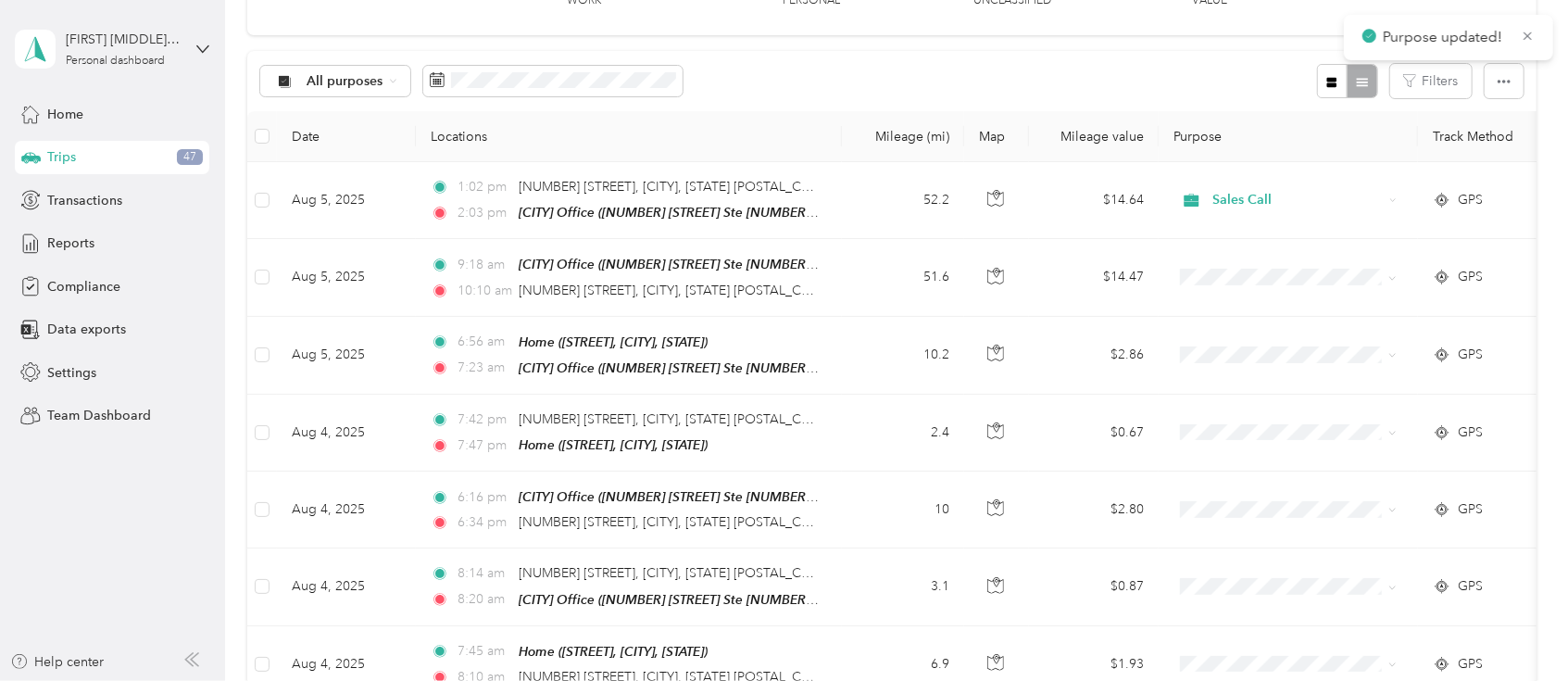 scroll, scrollTop: 239, scrollLeft: 0, axis: vertical 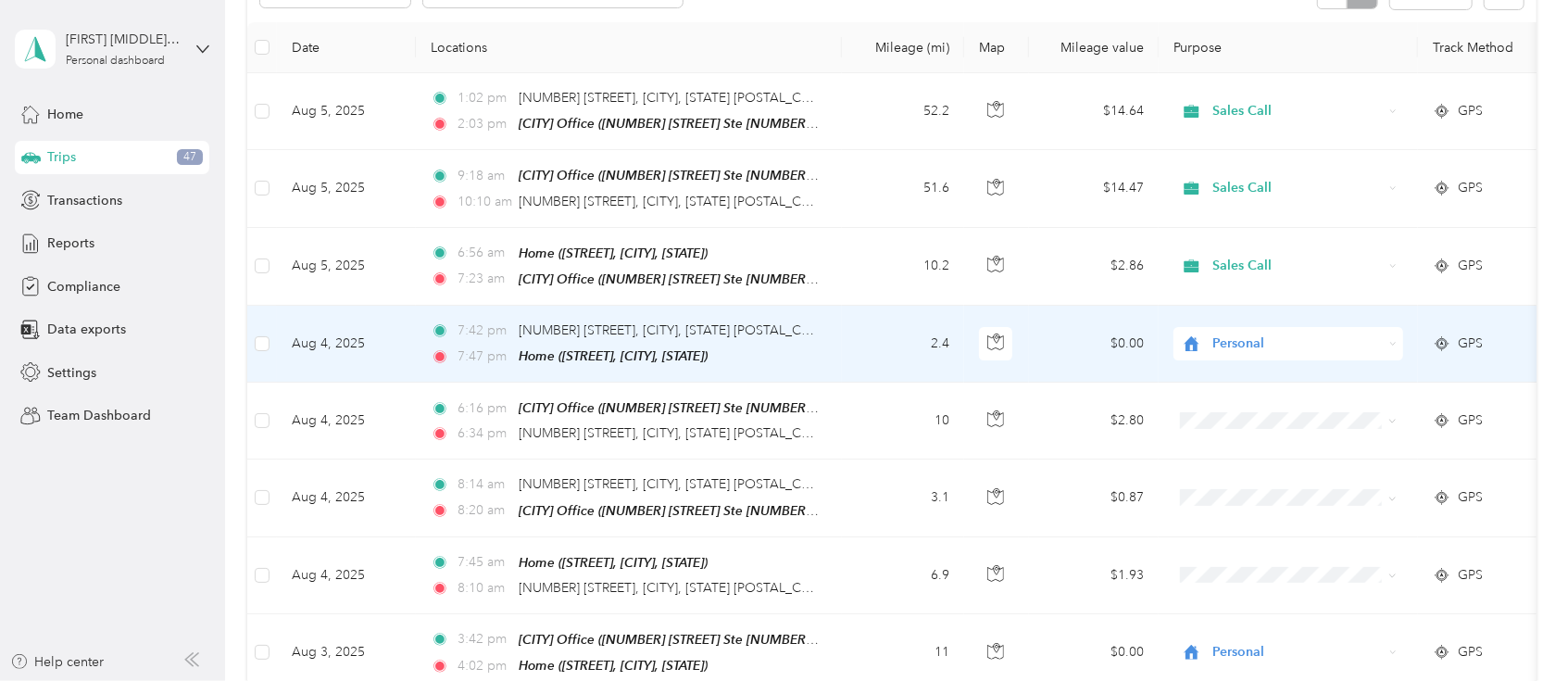 click on "Personal" at bounding box center [1298, 344] 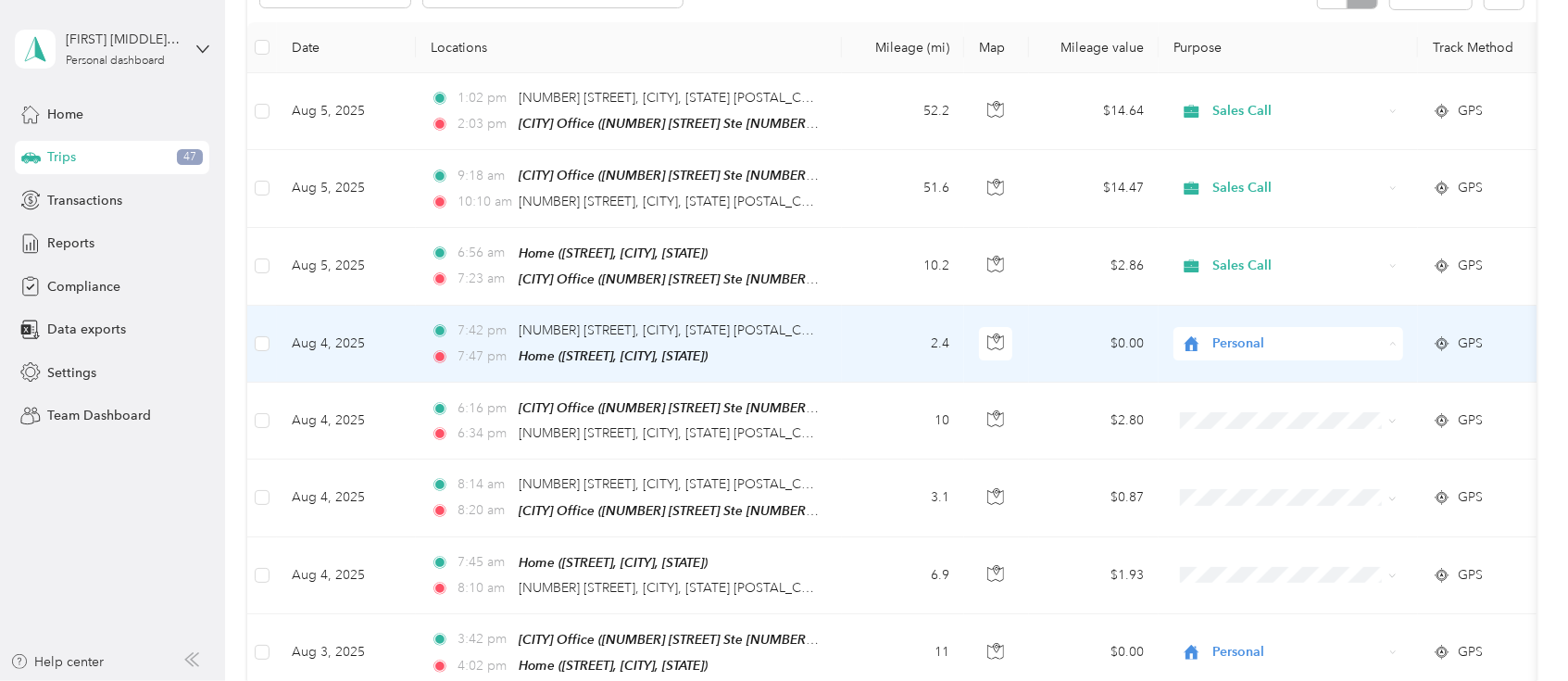click on "Sales Call" at bounding box center (1305, 372) 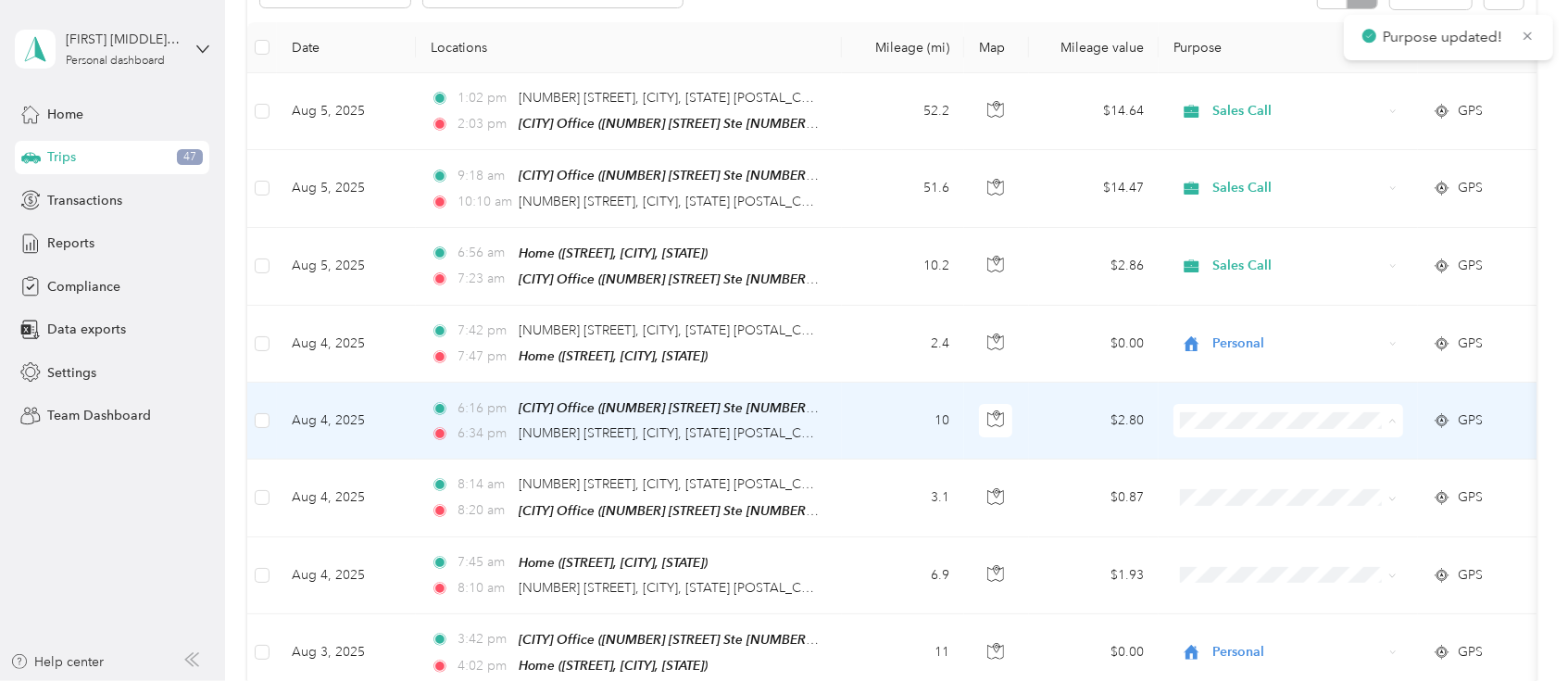 click on "Sales Call" at bounding box center (1288, 448) 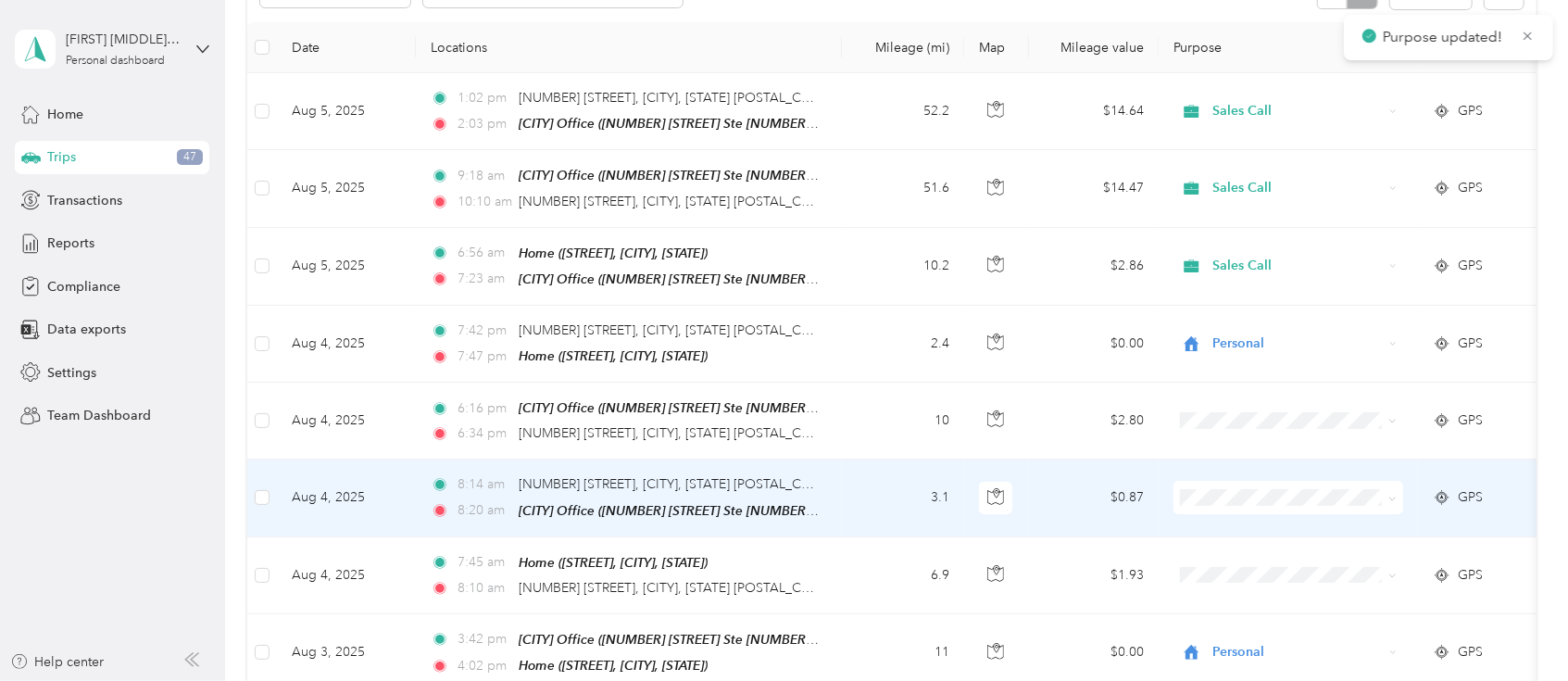 click on "Sales Call" at bounding box center (1305, 524) 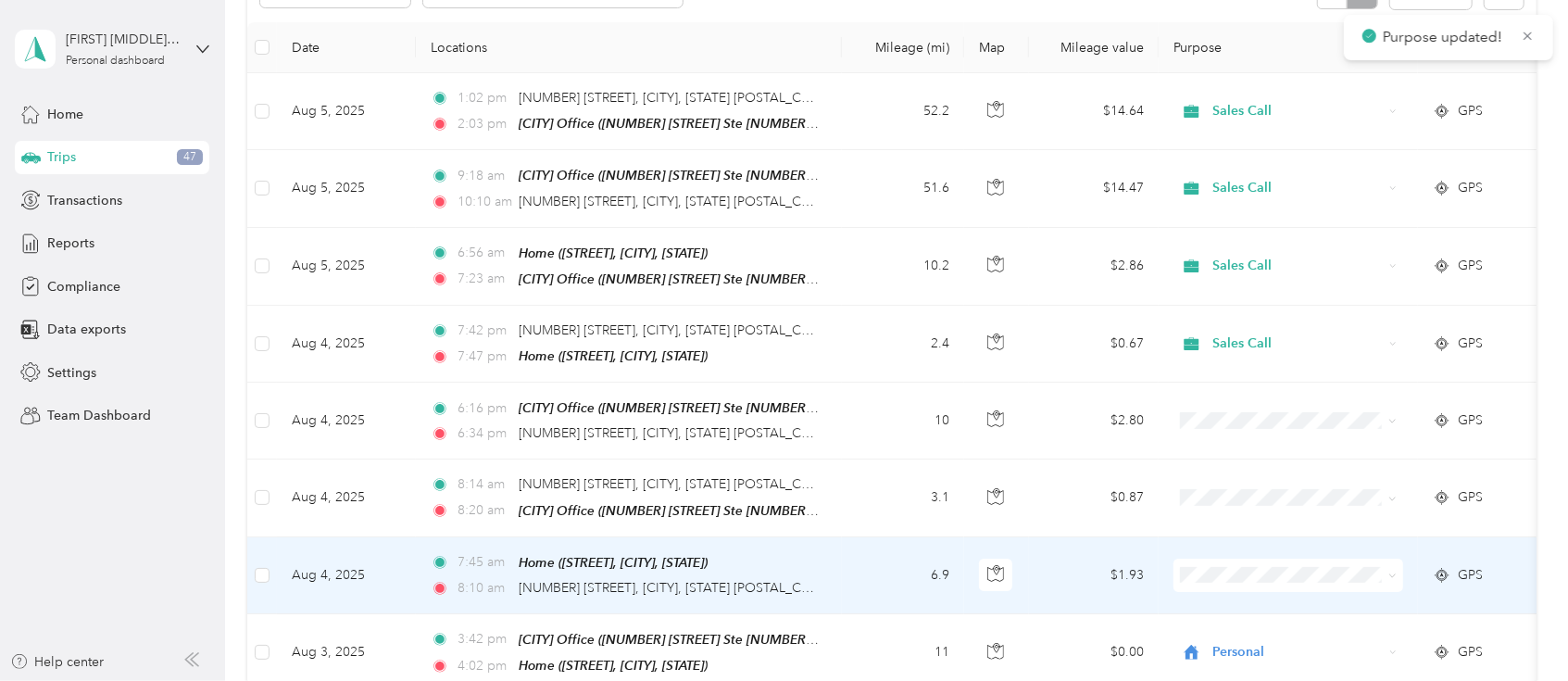 click on "Sales Call" at bounding box center (1305, 600) 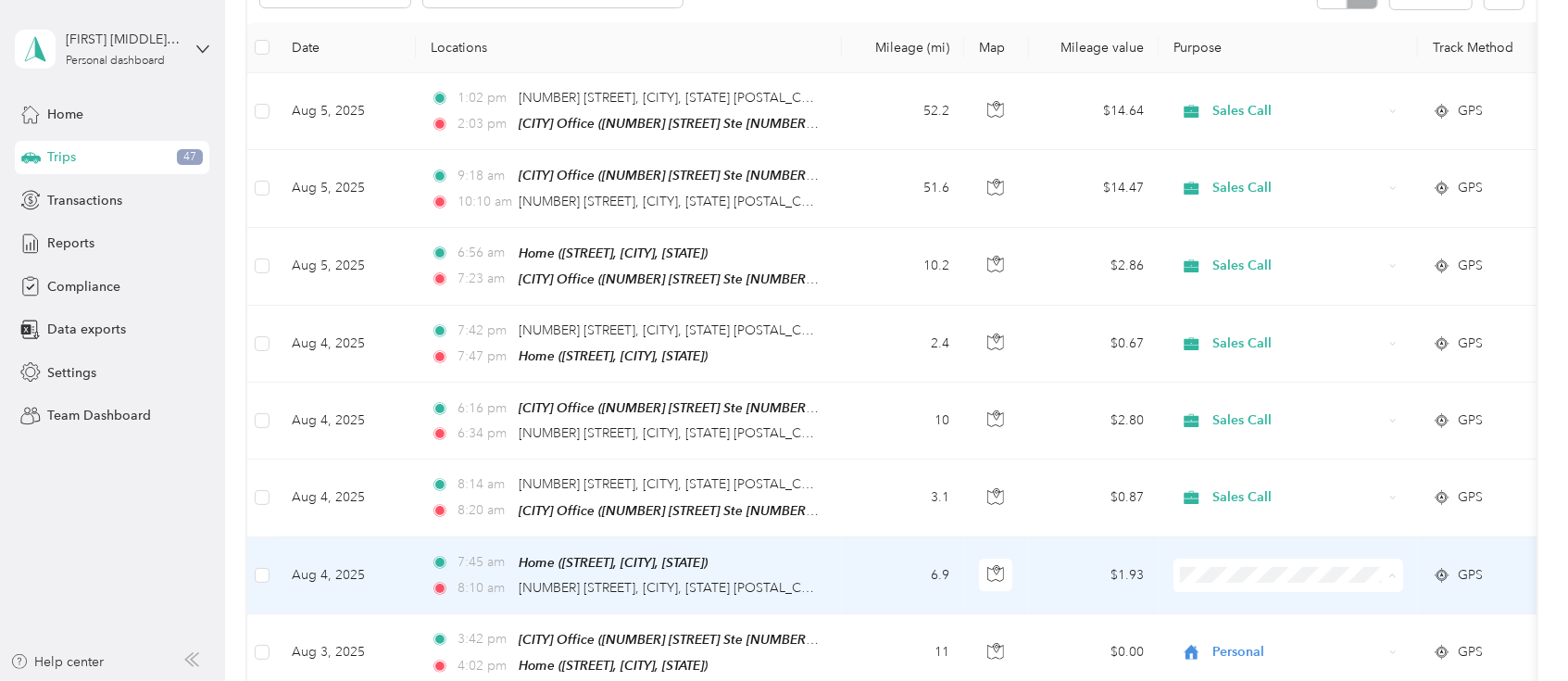 click on "Sales Call" at bounding box center (1305, 600) 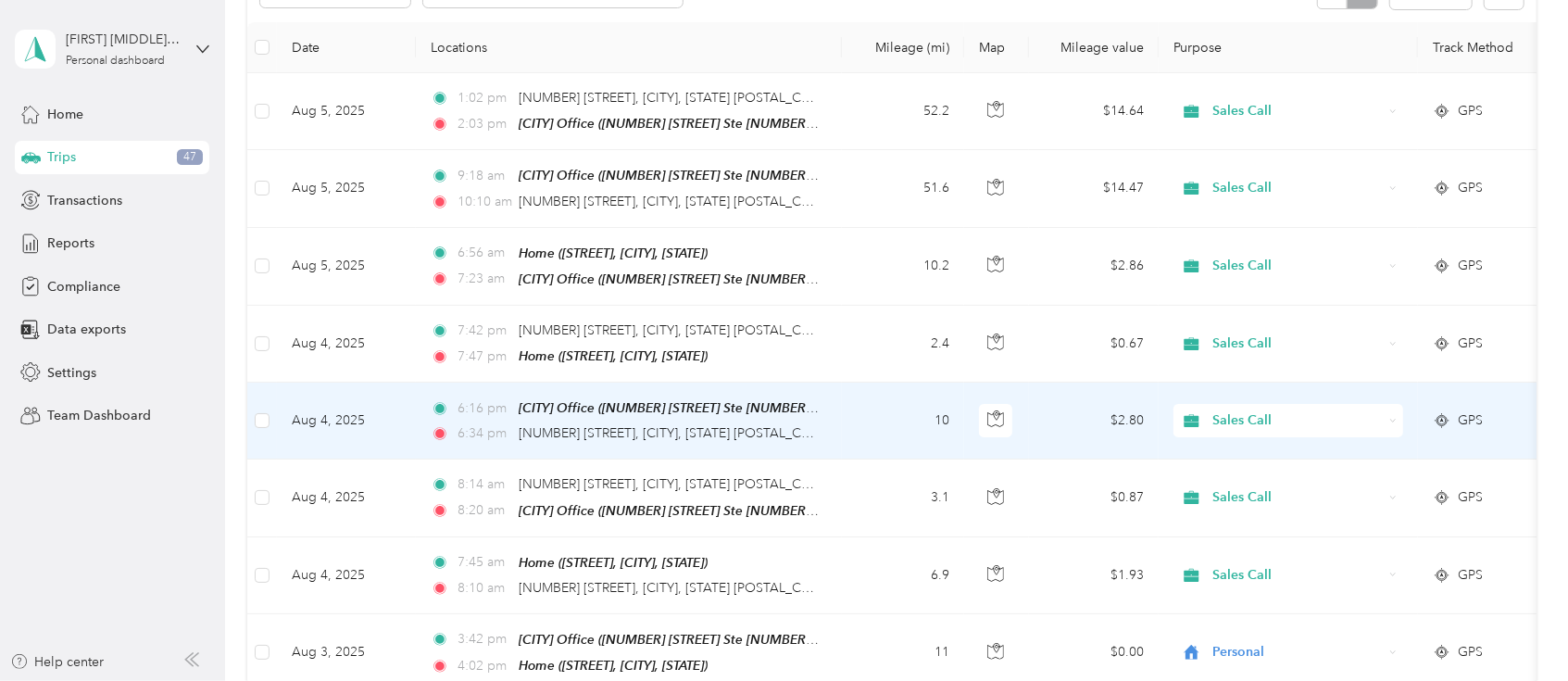 click at bounding box center (997, 421) 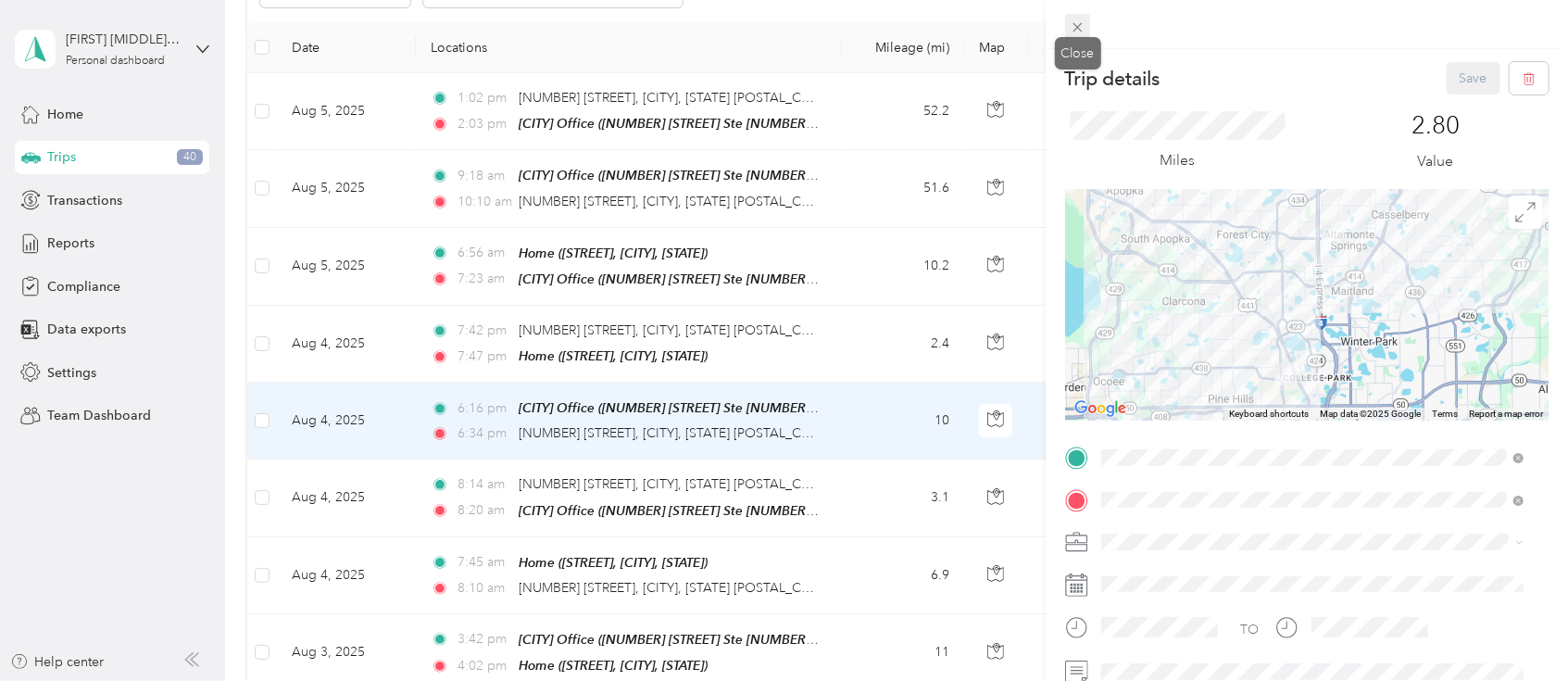 click 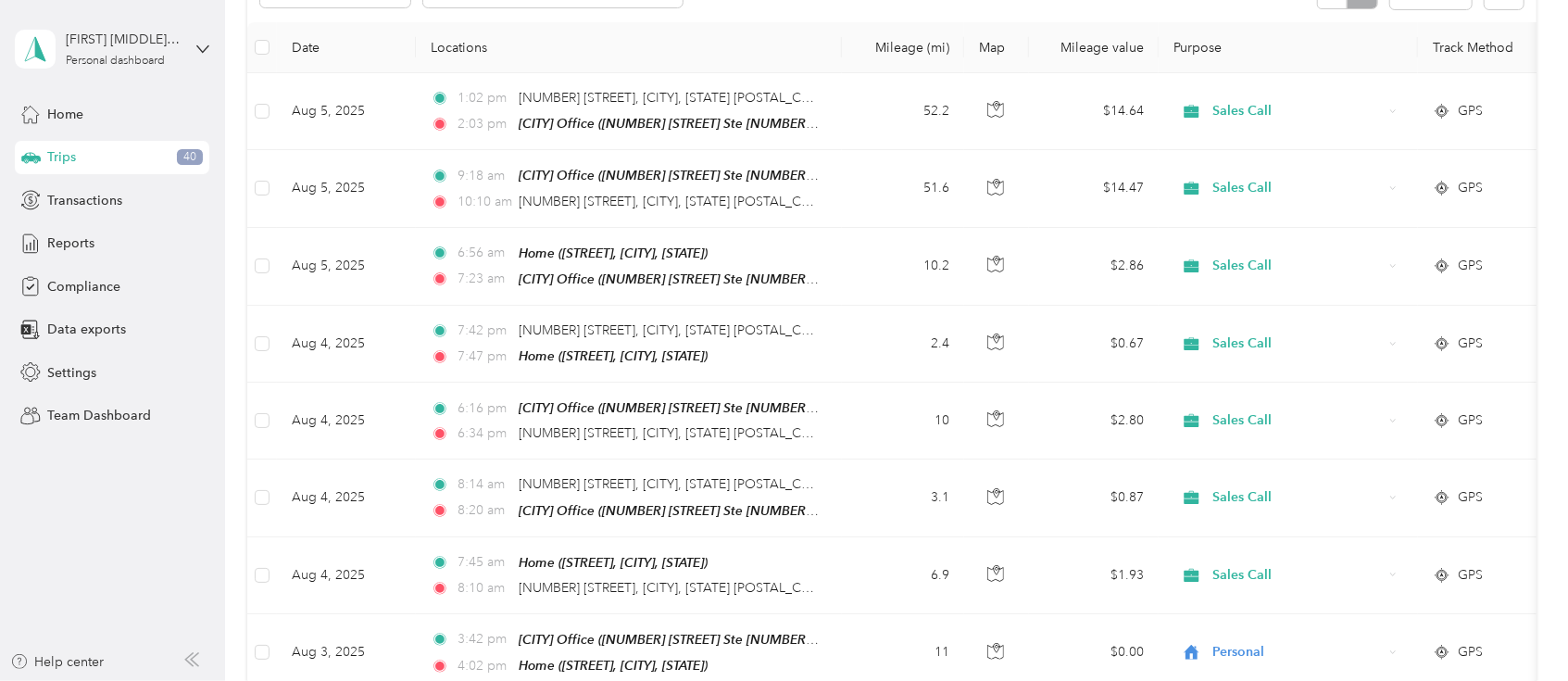 scroll, scrollTop: 0, scrollLeft: 0, axis: both 